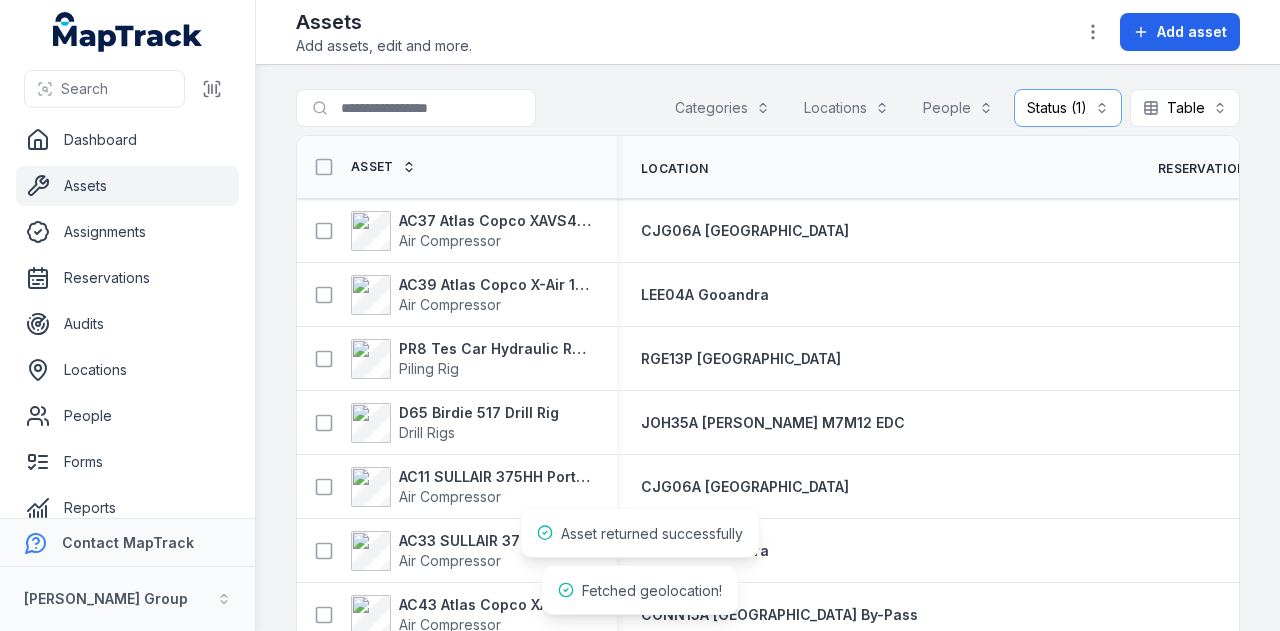 scroll, scrollTop: 0, scrollLeft: 0, axis: both 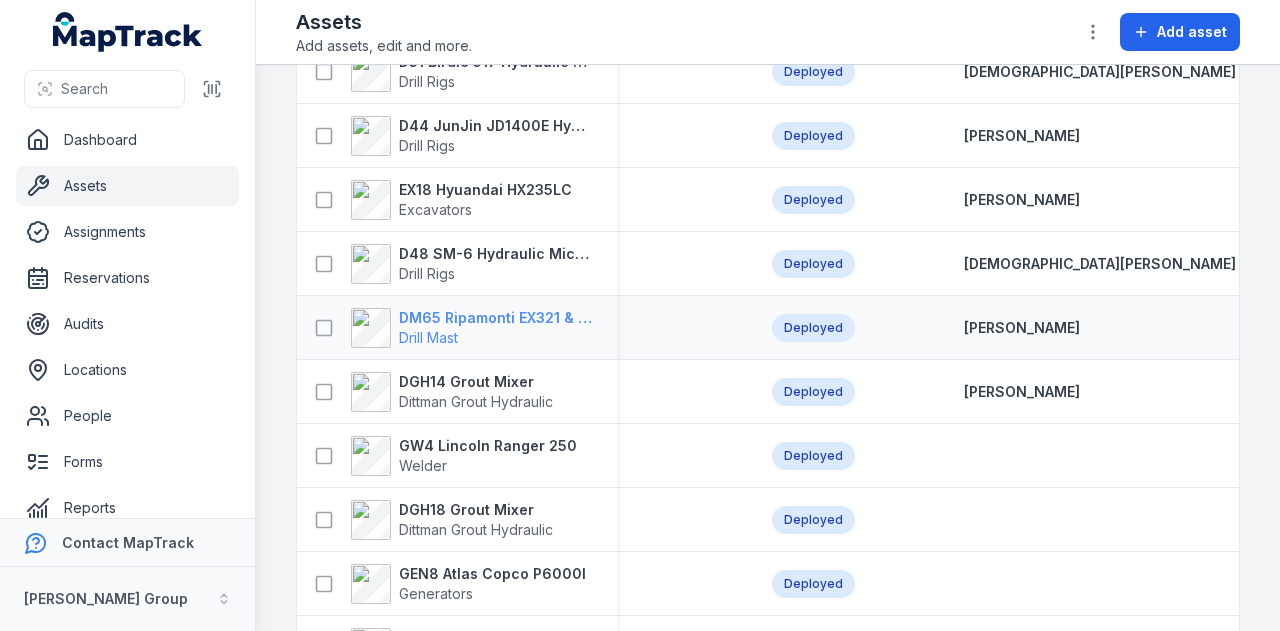 click on "DM65 Ripamonti EX321 & EuroDrill RH10X" at bounding box center (496, 318) 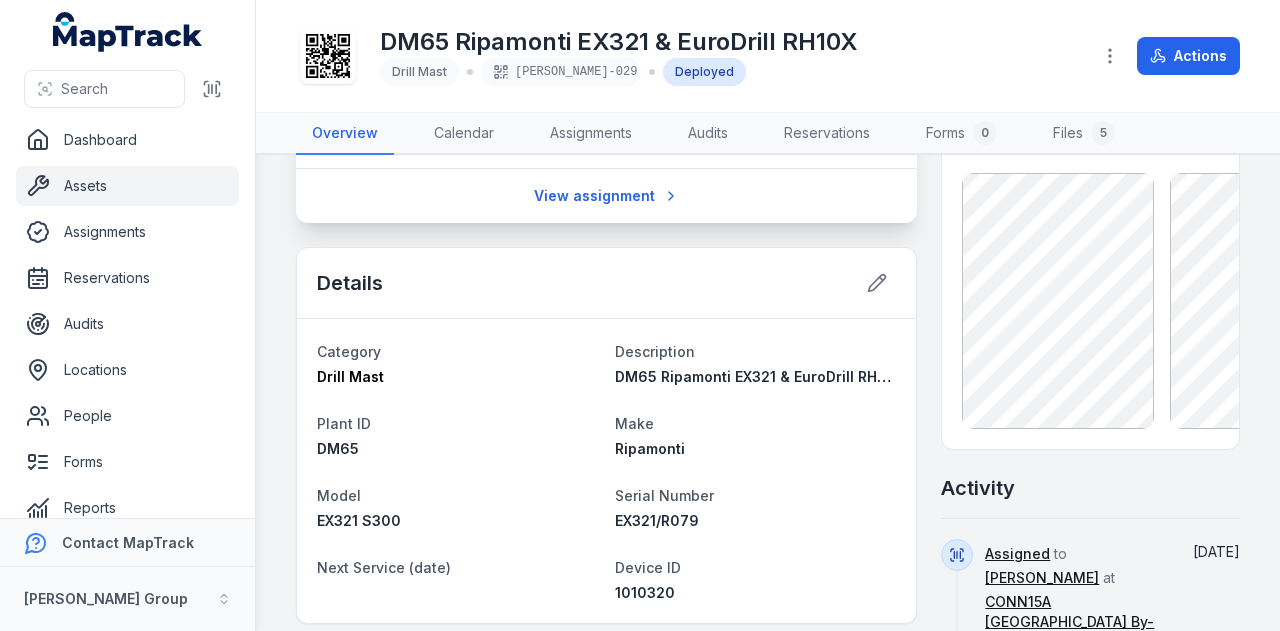 scroll, scrollTop: 0, scrollLeft: 0, axis: both 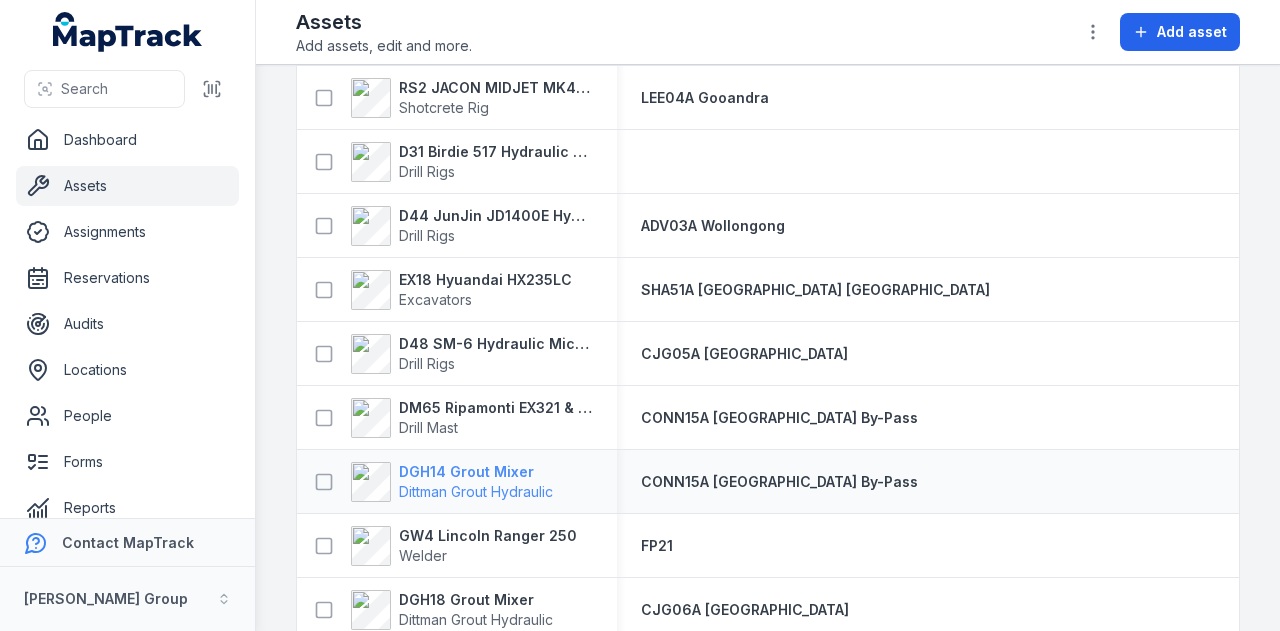 click on "DGH14 Grout Mixer" at bounding box center (476, 472) 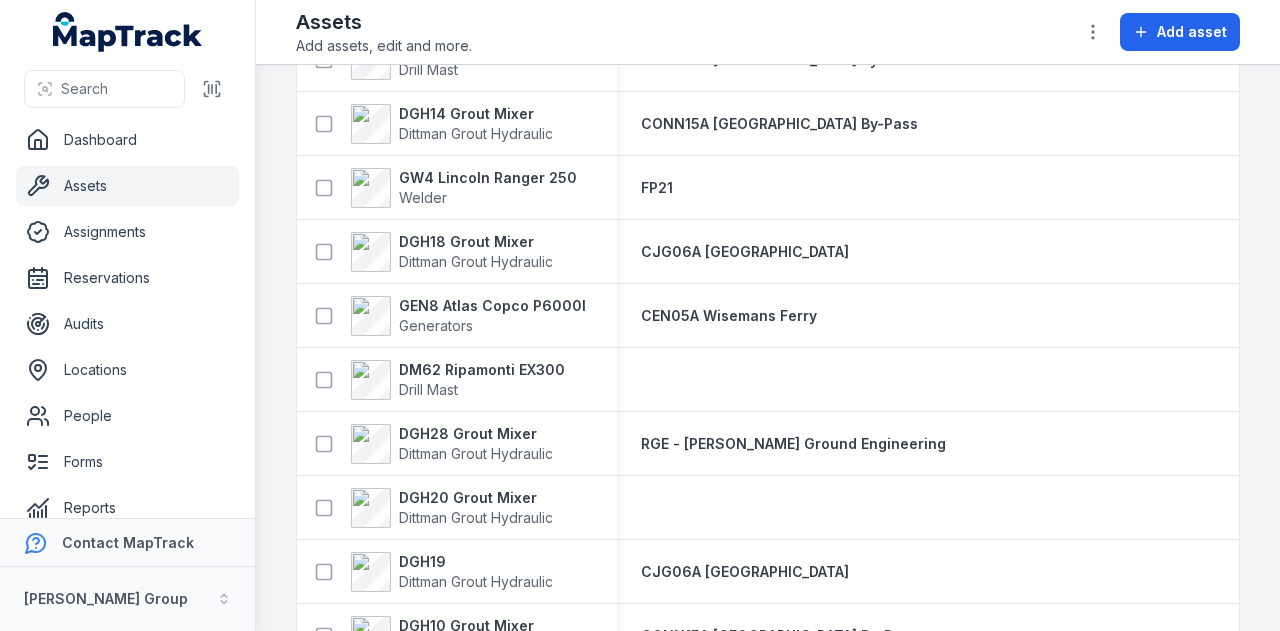 scroll, scrollTop: 833, scrollLeft: 0, axis: vertical 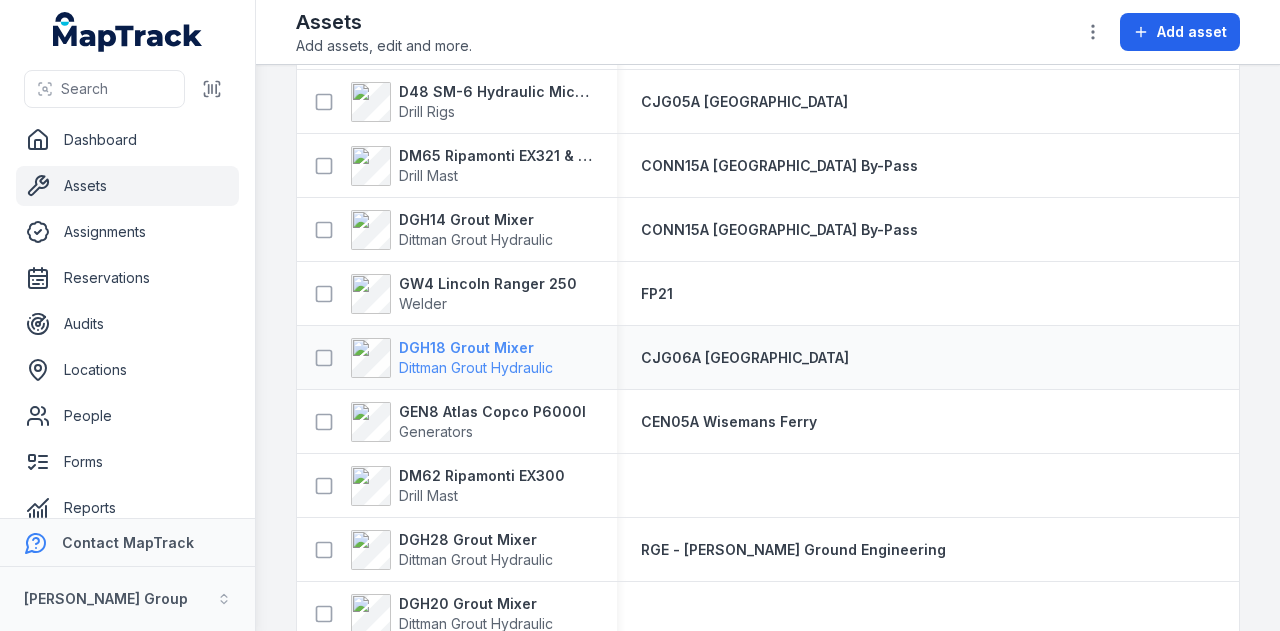 click on "DGH18 Grout Mixer" at bounding box center [476, 348] 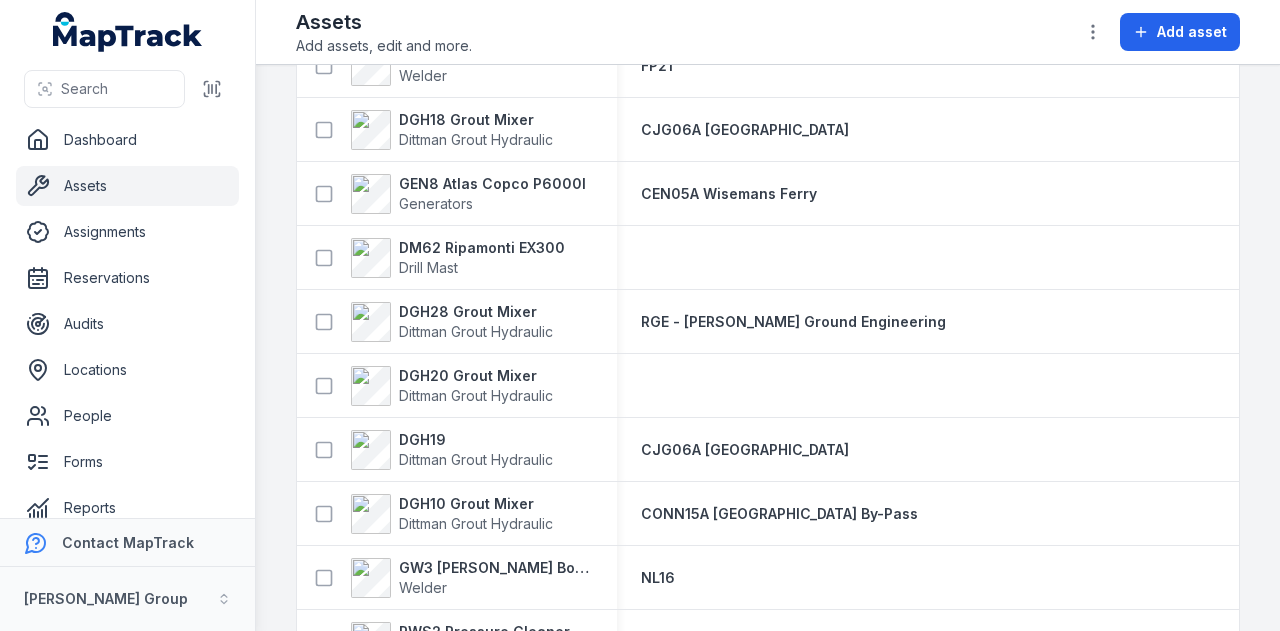 scroll, scrollTop: 1019, scrollLeft: 0, axis: vertical 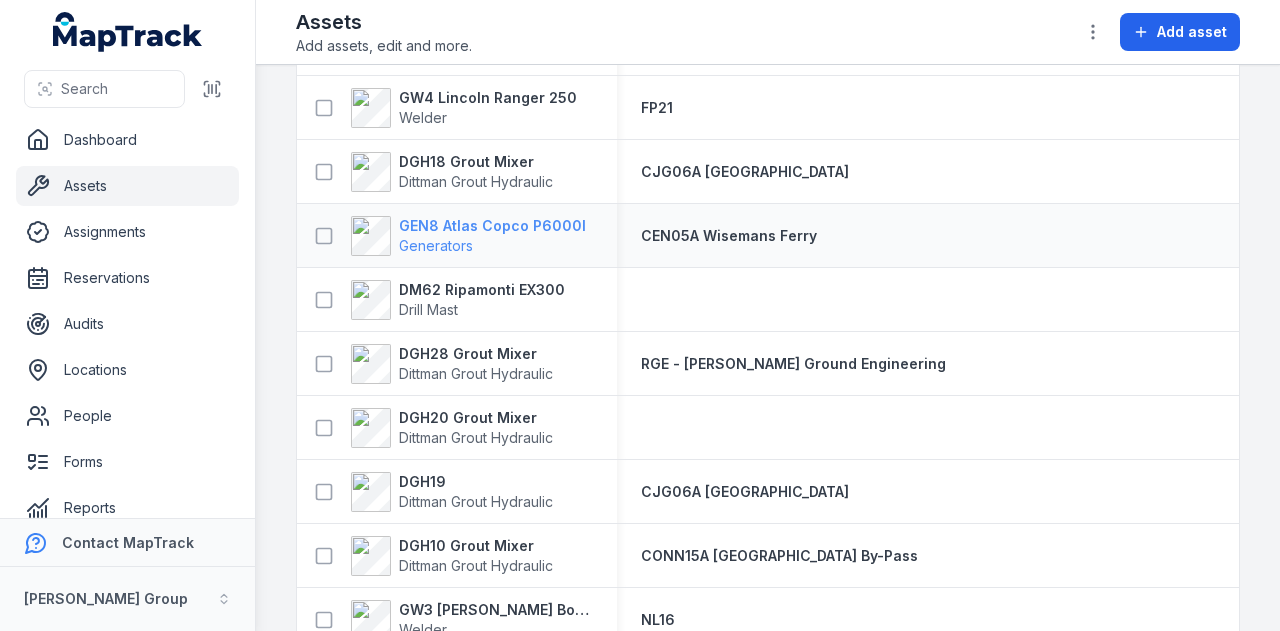 click on "GEN8 Atlas Copco P6000I" at bounding box center [492, 226] 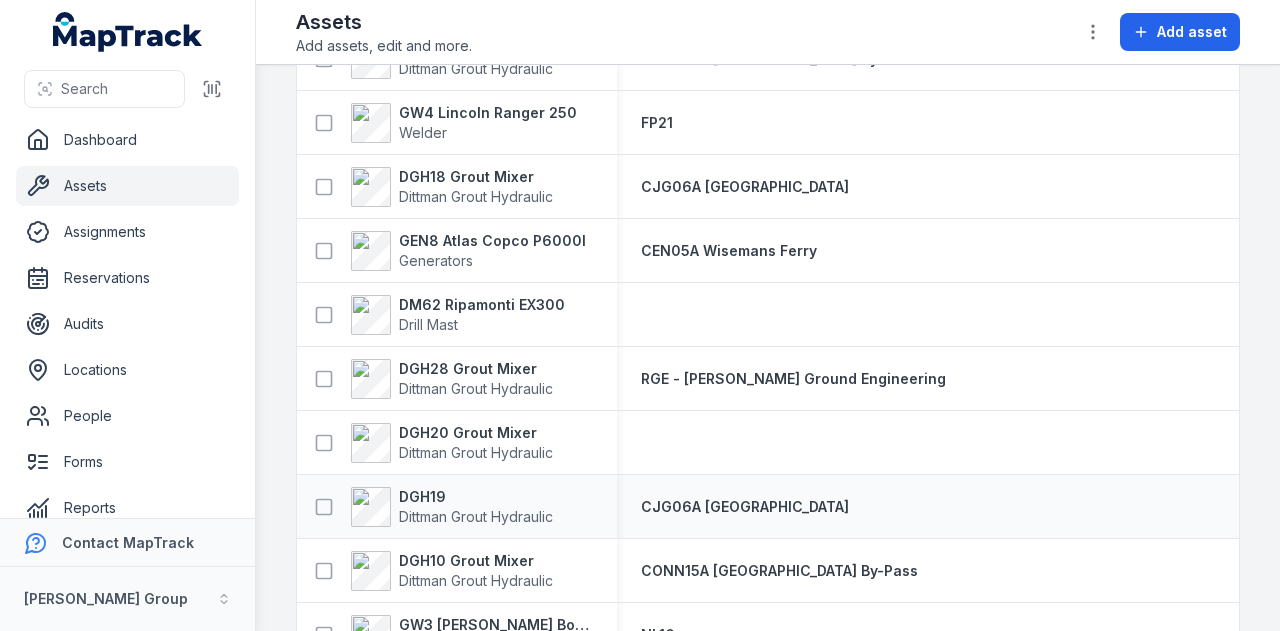 scroll, scrollTop: 948, scrollLeft: 0, axis: vertical 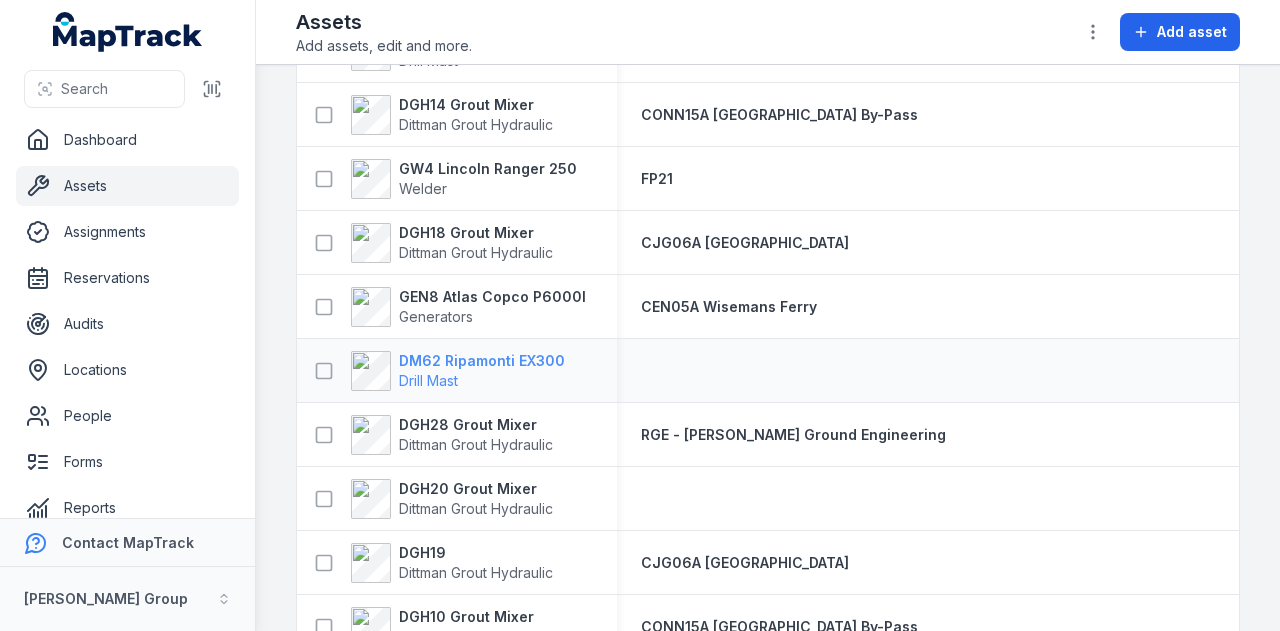click on "DM62 Ripamonti EX300" at bounding box center (482, 361) 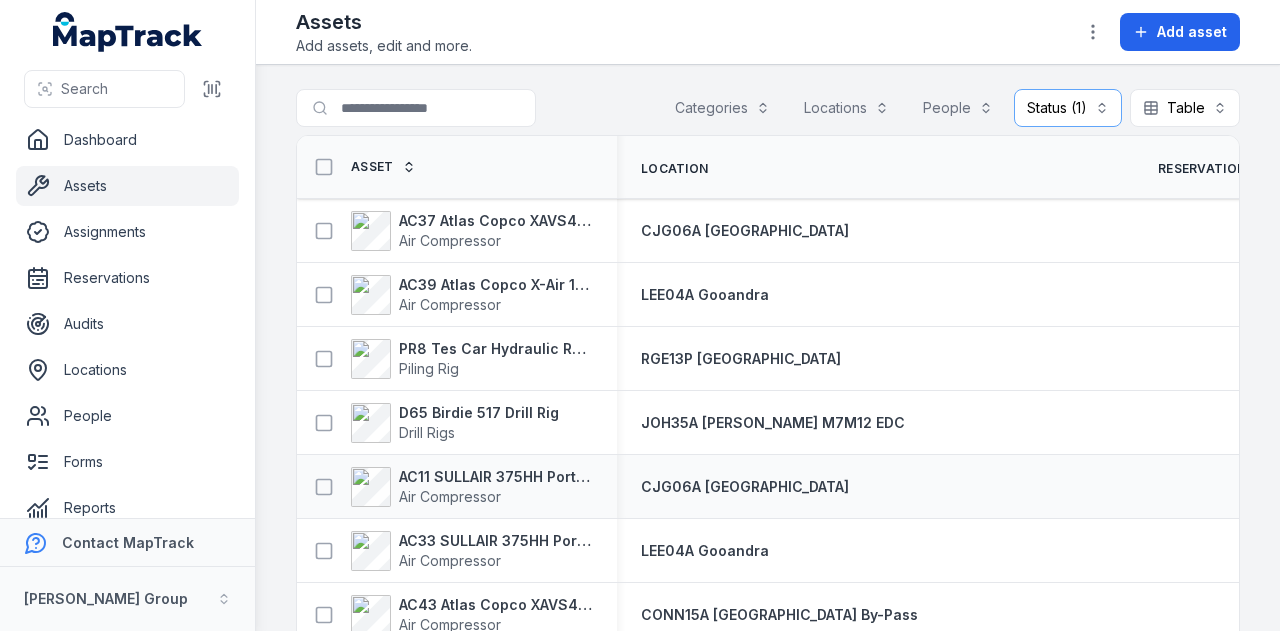 scroll, scrollTop: 0, scrollLeft: 0, axis: both 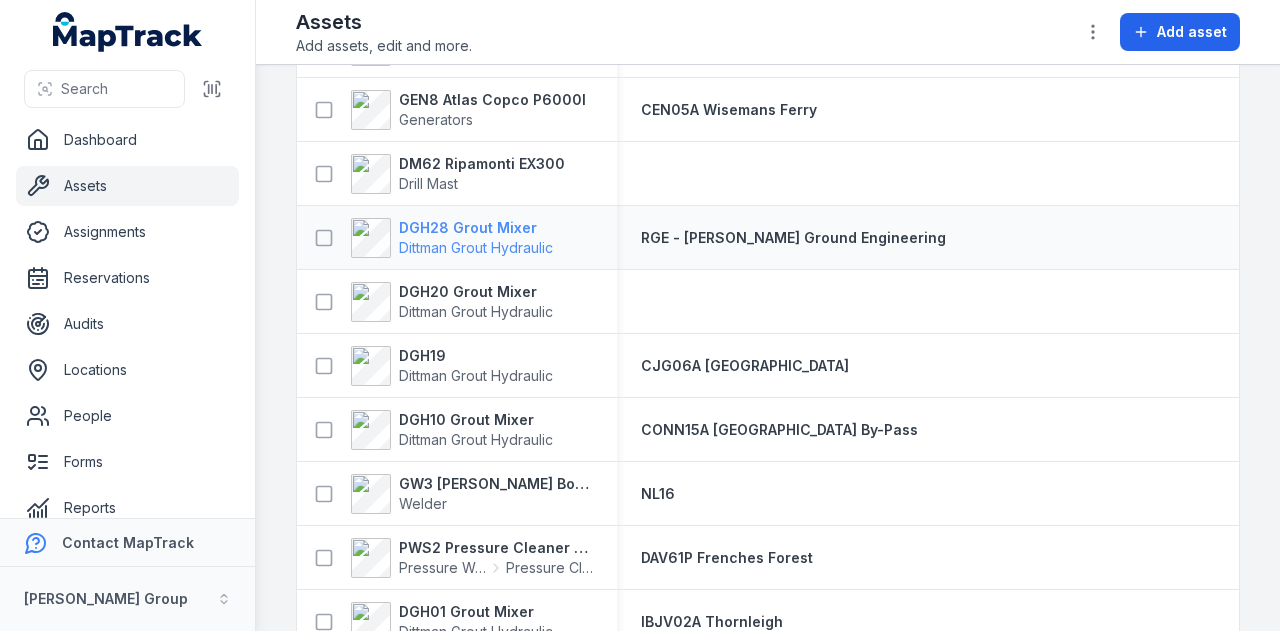 click on "DGH28 Grout Mixer" at bounding box center [476, 228] 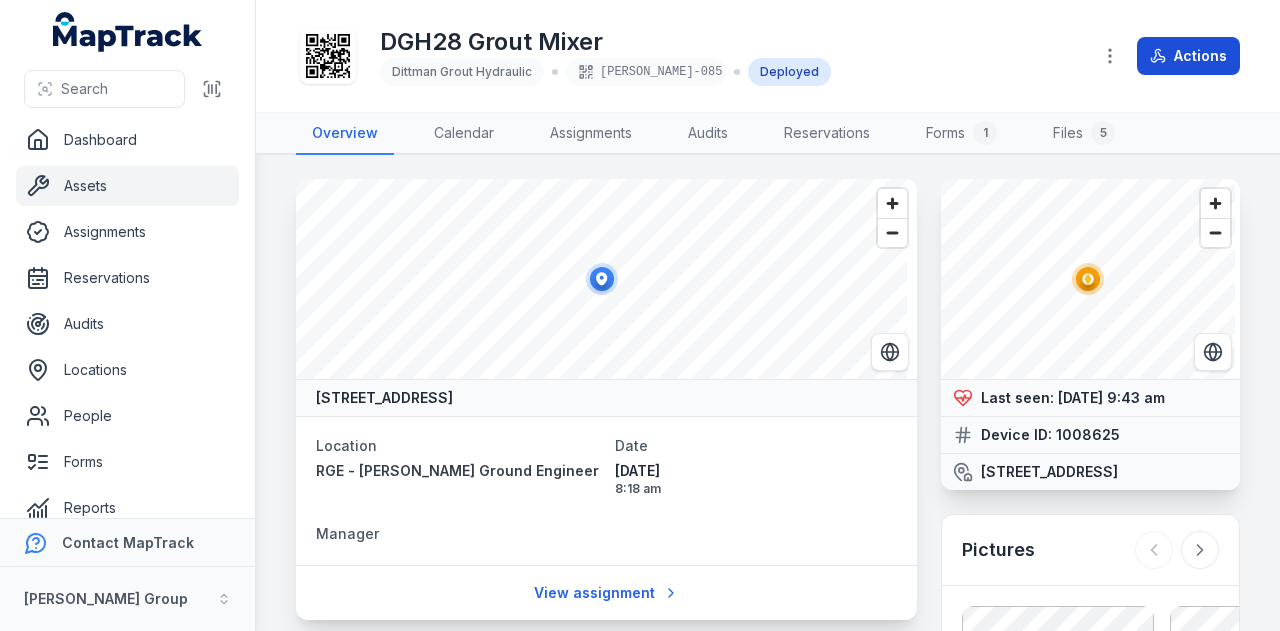 click on "Actions" at bounding box center [1188, 56] 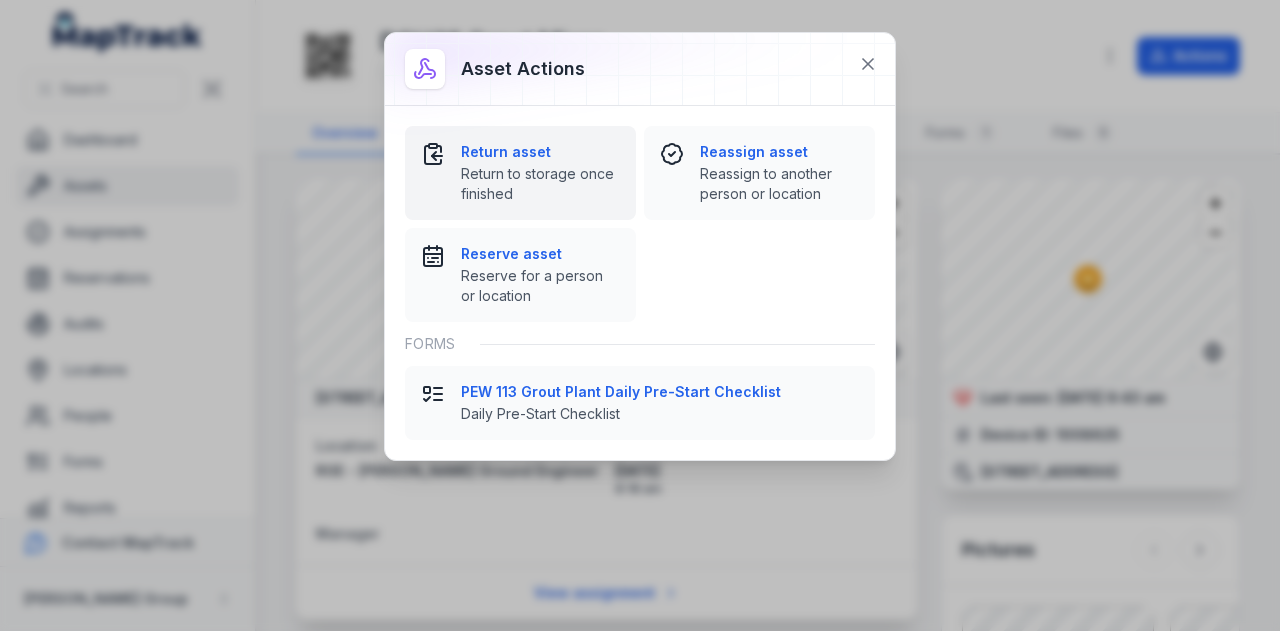 click on "Return asset" at bounding box center [540, 152] 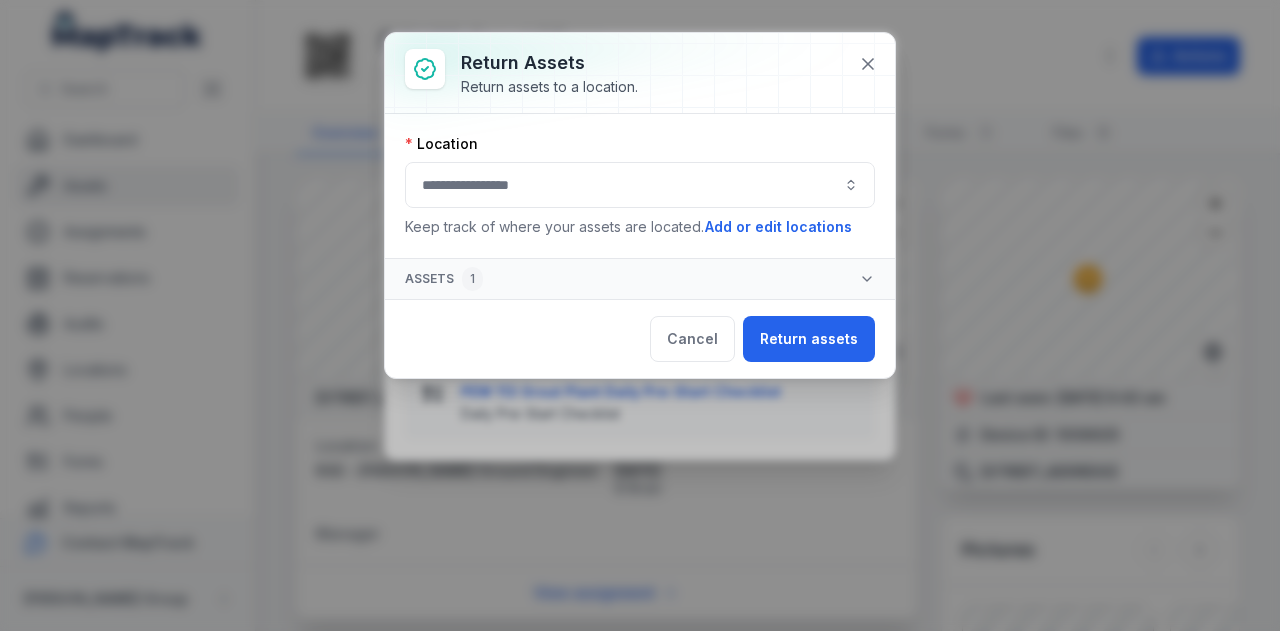 click at bounding box center [640, 185] 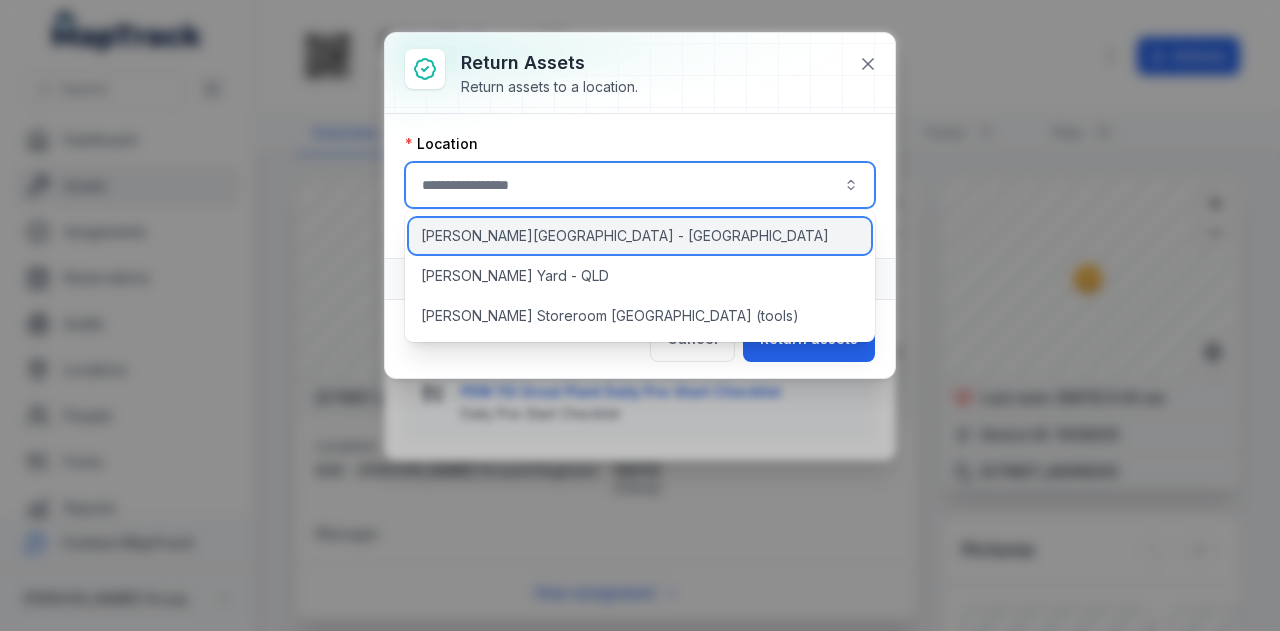 click on "[PERSON_NAME][GEOGRAPHIC_DATA] - [GEOGRAPHIC_DATA]" at bounding box center (640, 236) 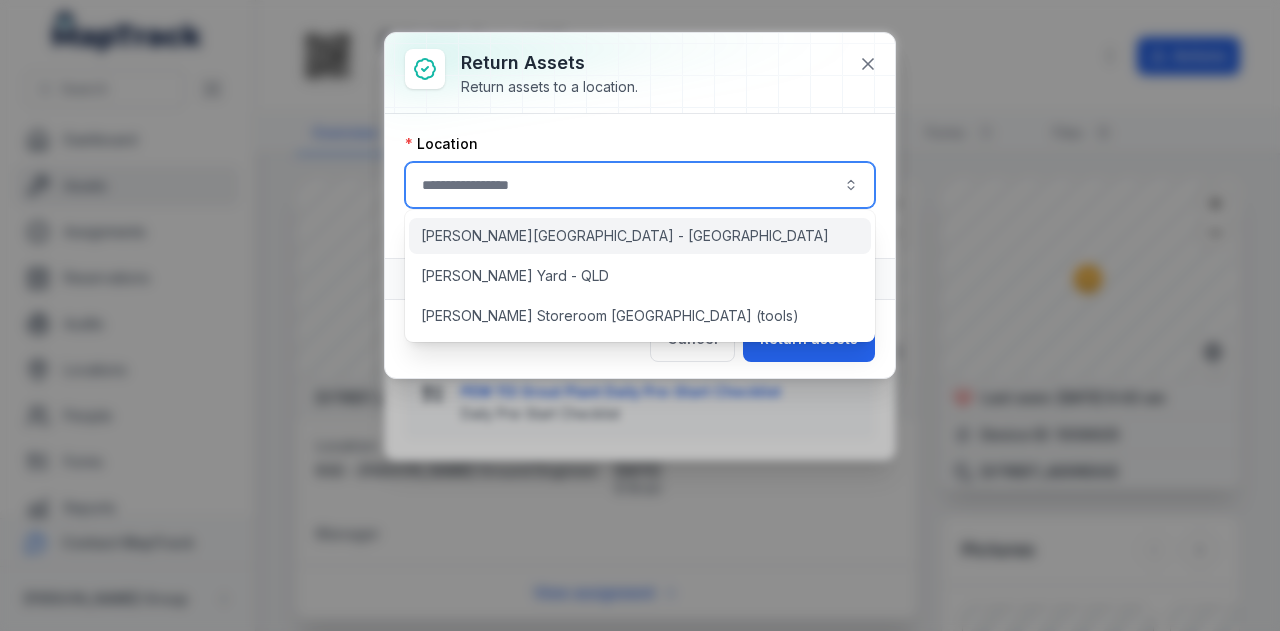 type on "**********" 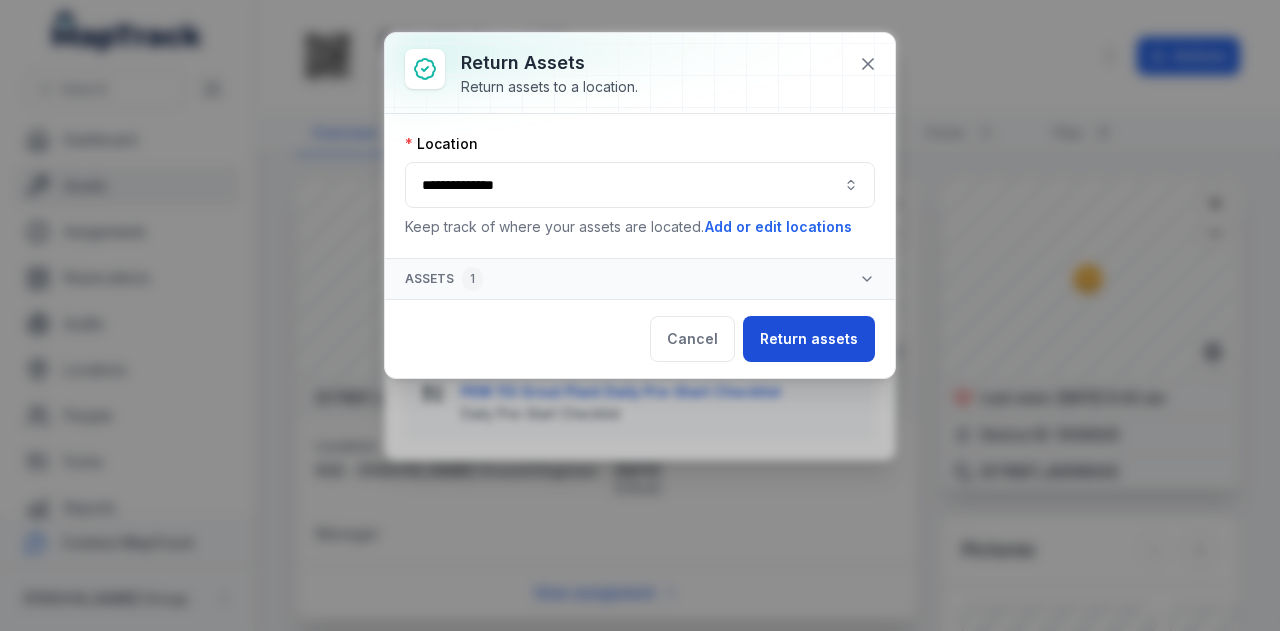 click on "Return assets" at bounding box center [809, 339] 